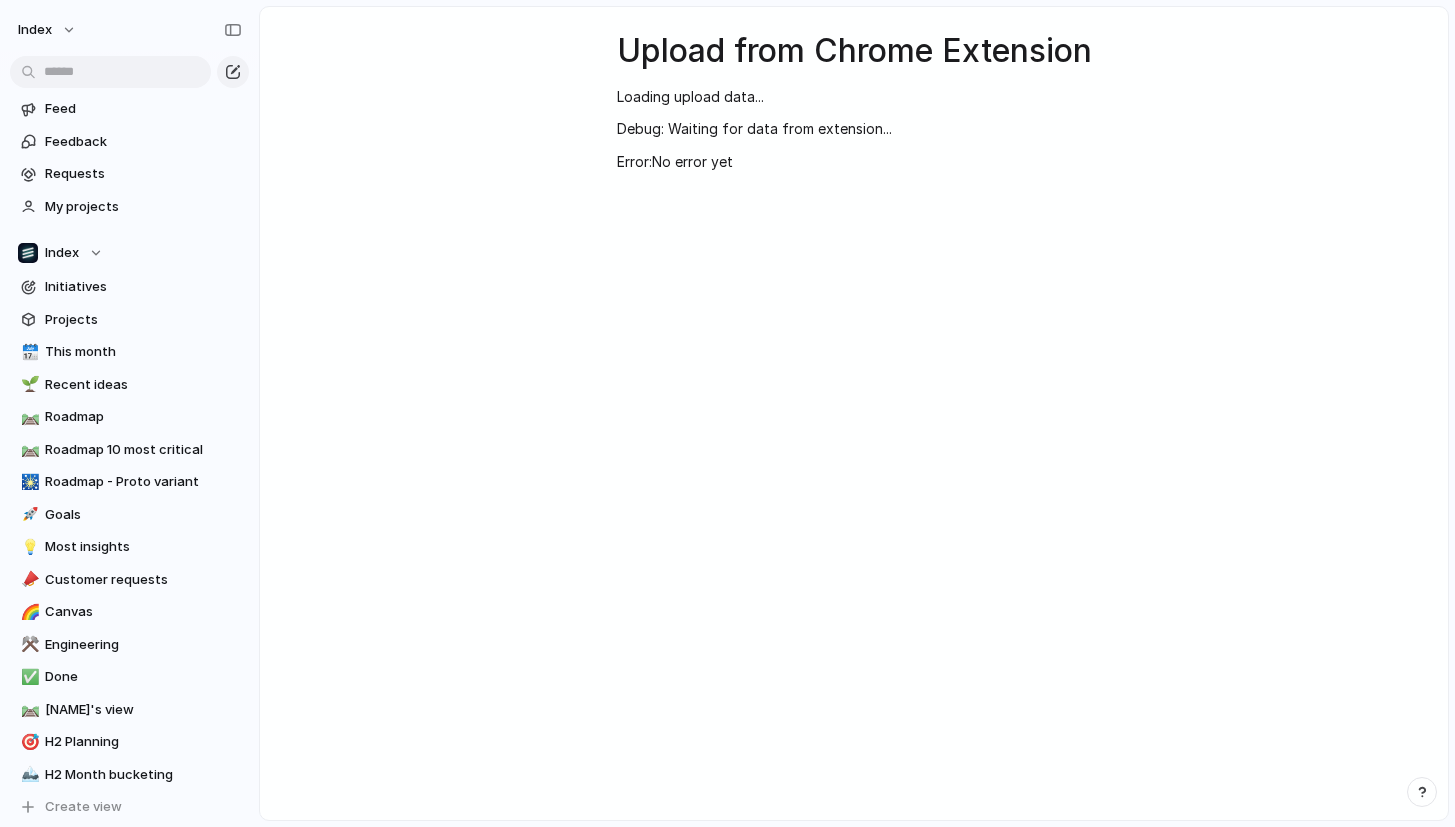 scroll, scrollTop: 0, scrollLeft: 0, axis: both 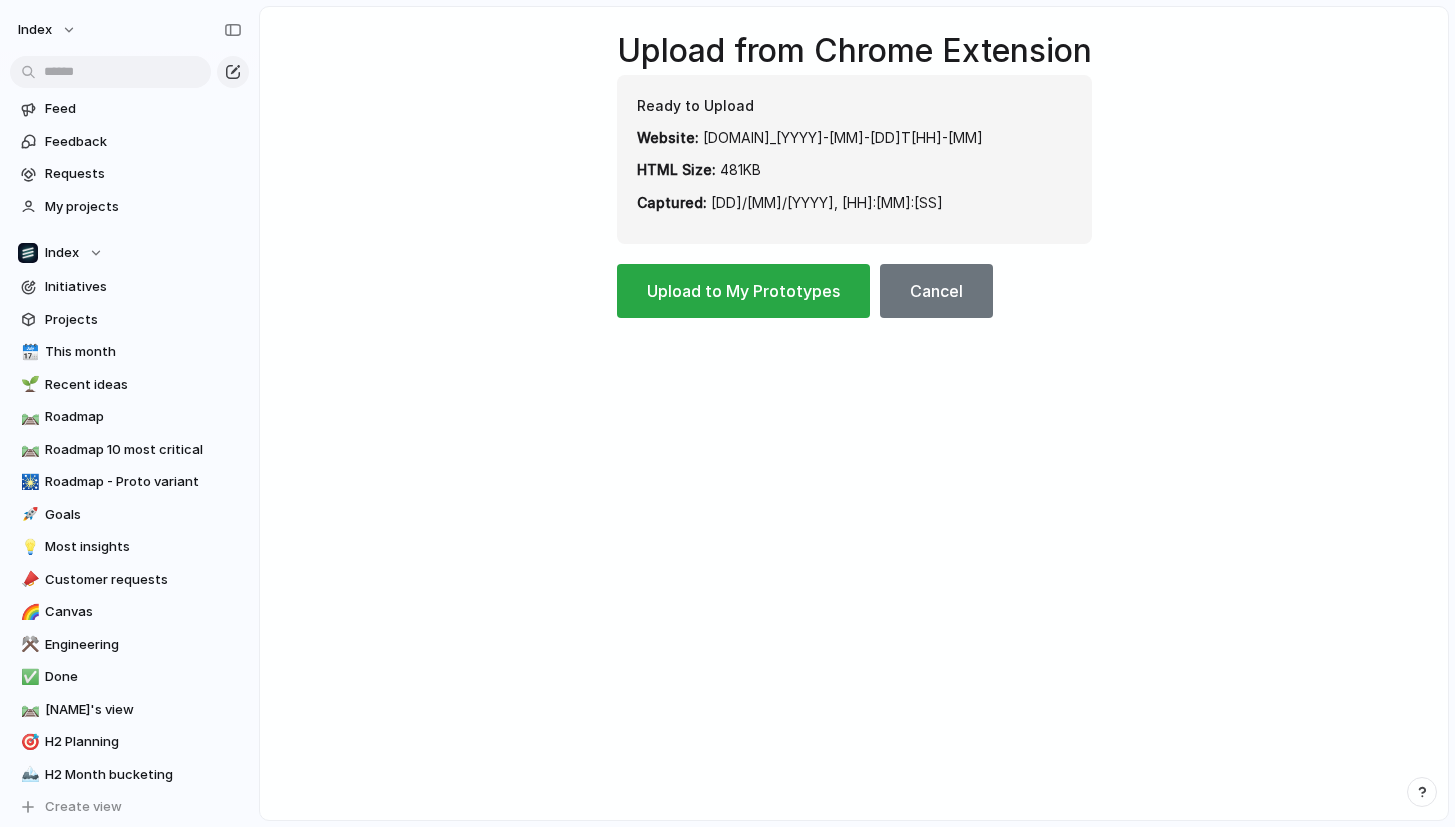 click on "Upload to My Prototypes" at bounding box center [743, 291] 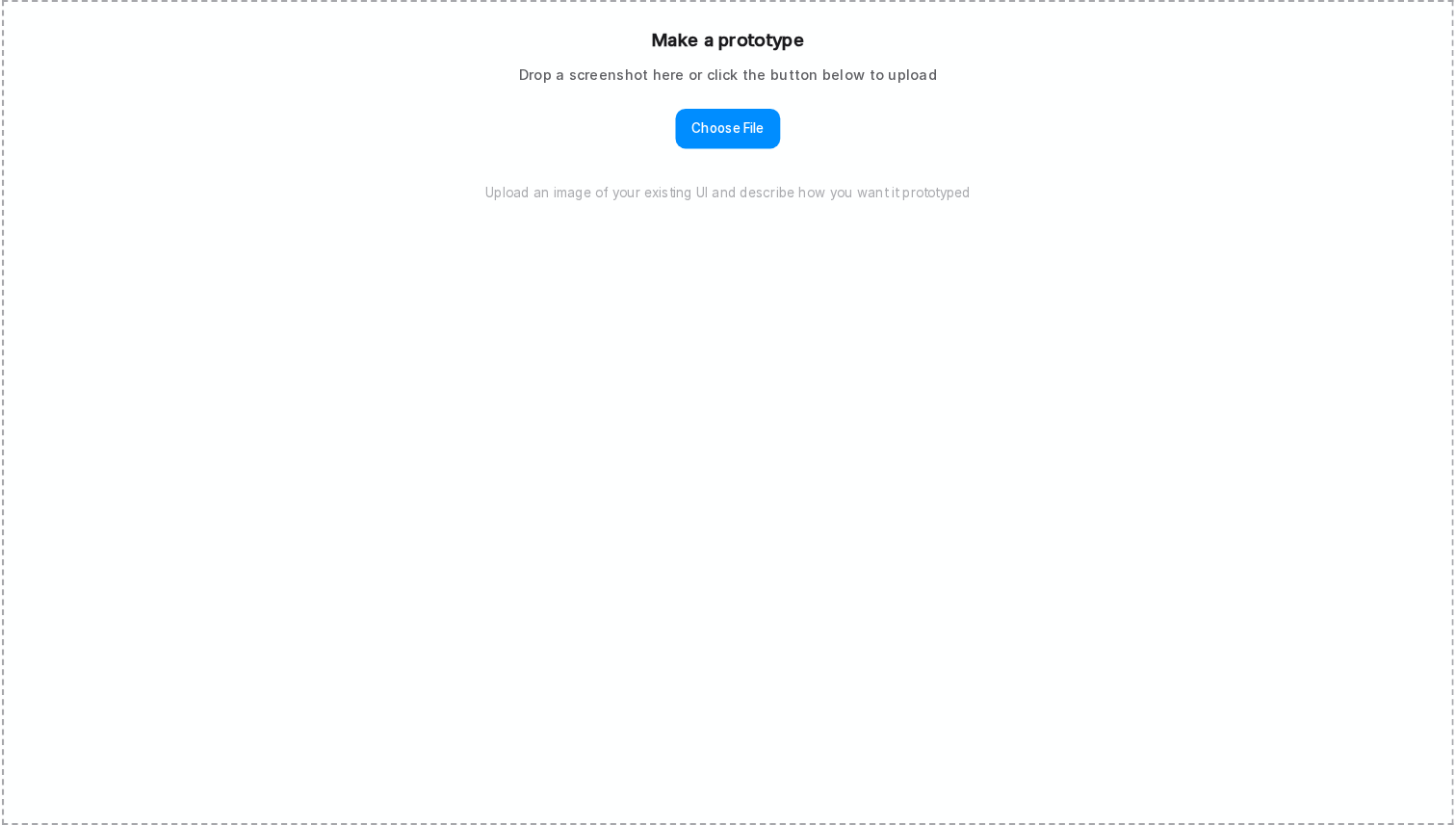 scroll, scrollTop: 0, scrollLeft: 0, axis: both 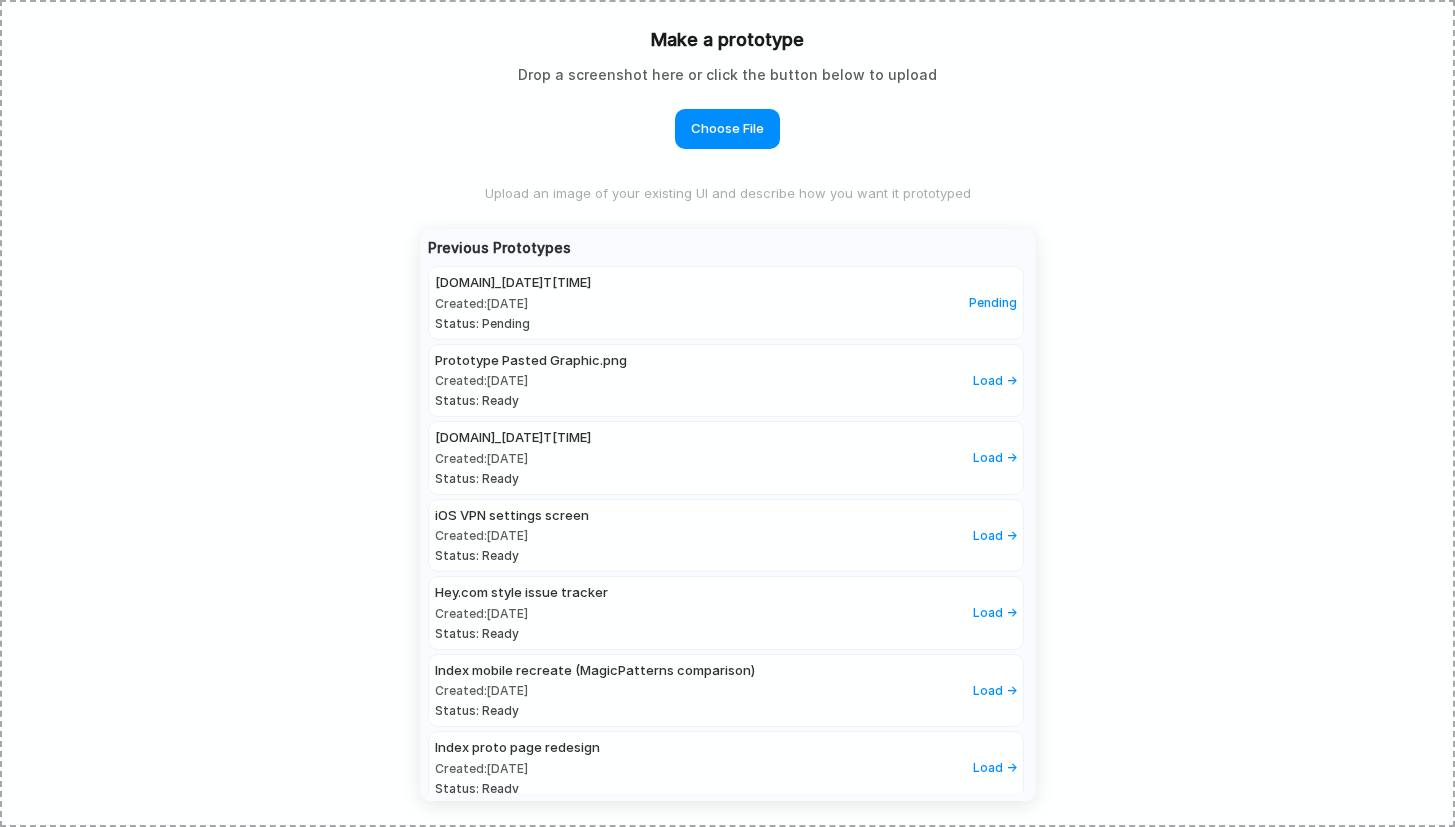 click on "Make a prototype Drop a screenshot here or click the button below to upload Choose File Upload an image of your existing UI and describe how you want it prototyped Previous Prototypes linear.app_2025-07-18T01-44 Created:  18/07/2025 Status:   Pending Pending Prototype Pasted Graphic.png Created:  16/07/2025 Status:   Ready Load → christianiacullo.com_2025-07-14T08-16 Created:  14/07/2025 Status:   Ready Load → iOS VPN settings screen Created:  14/07/2025 Status:   Ready Load → Hey.com style issue tracker Created:  14/07/2025 Status:   Ready Load → Index mobile recreate (MagicPatterns comparison) Created:  12/07/2025 Status:   Ready Load → Index proto page redesign Created:  11/07/2025 Status:   Ready Load → Depop purchases Created:  11/07/2025 Status:   Ready Load → Connections game Created:  11/07/2025 Status:   Ready Load → App home screen Created:  10/07/2025 Status:   Ready Load → Google Maps directions Created:  10/07/2025 Status:   Ready Load → Linear issue view Created:  10/07/2025" at bounding box center [727, 413] 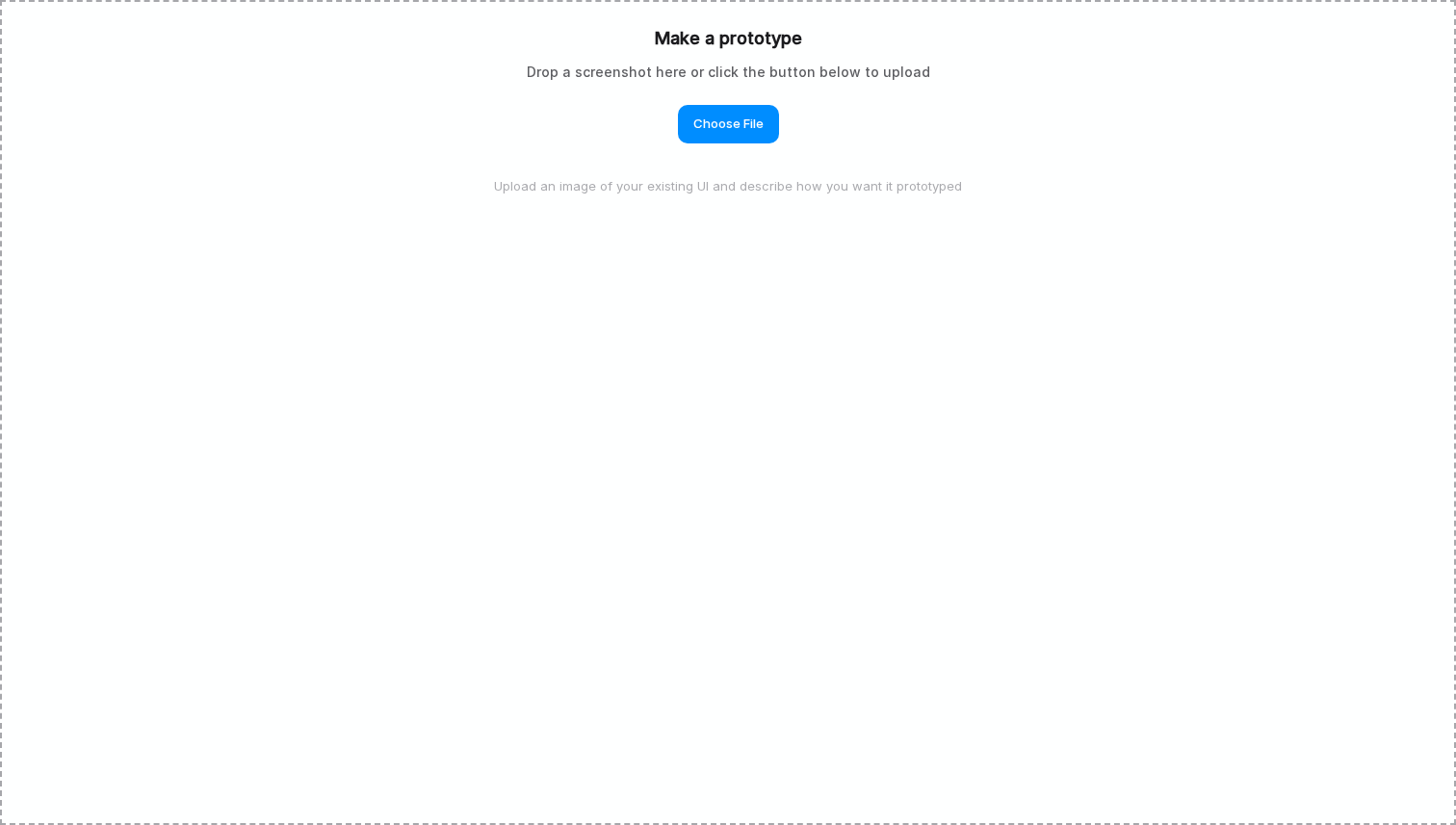 scroll, scrollTop: 0, scrollLeft: 0, axis: both 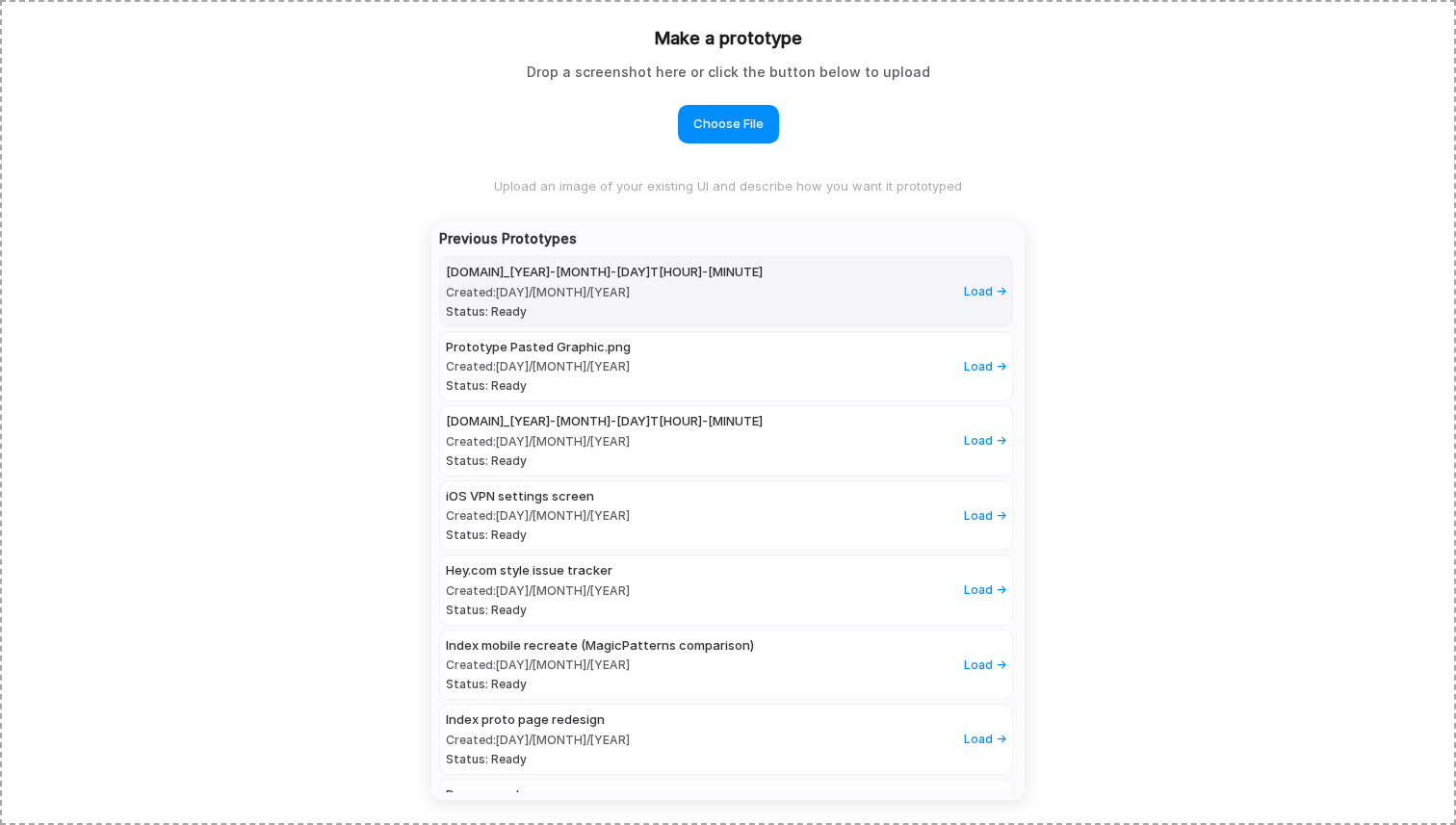 click on "linear.app_2025-07-18T01-44" at bounding box center (604, 272) 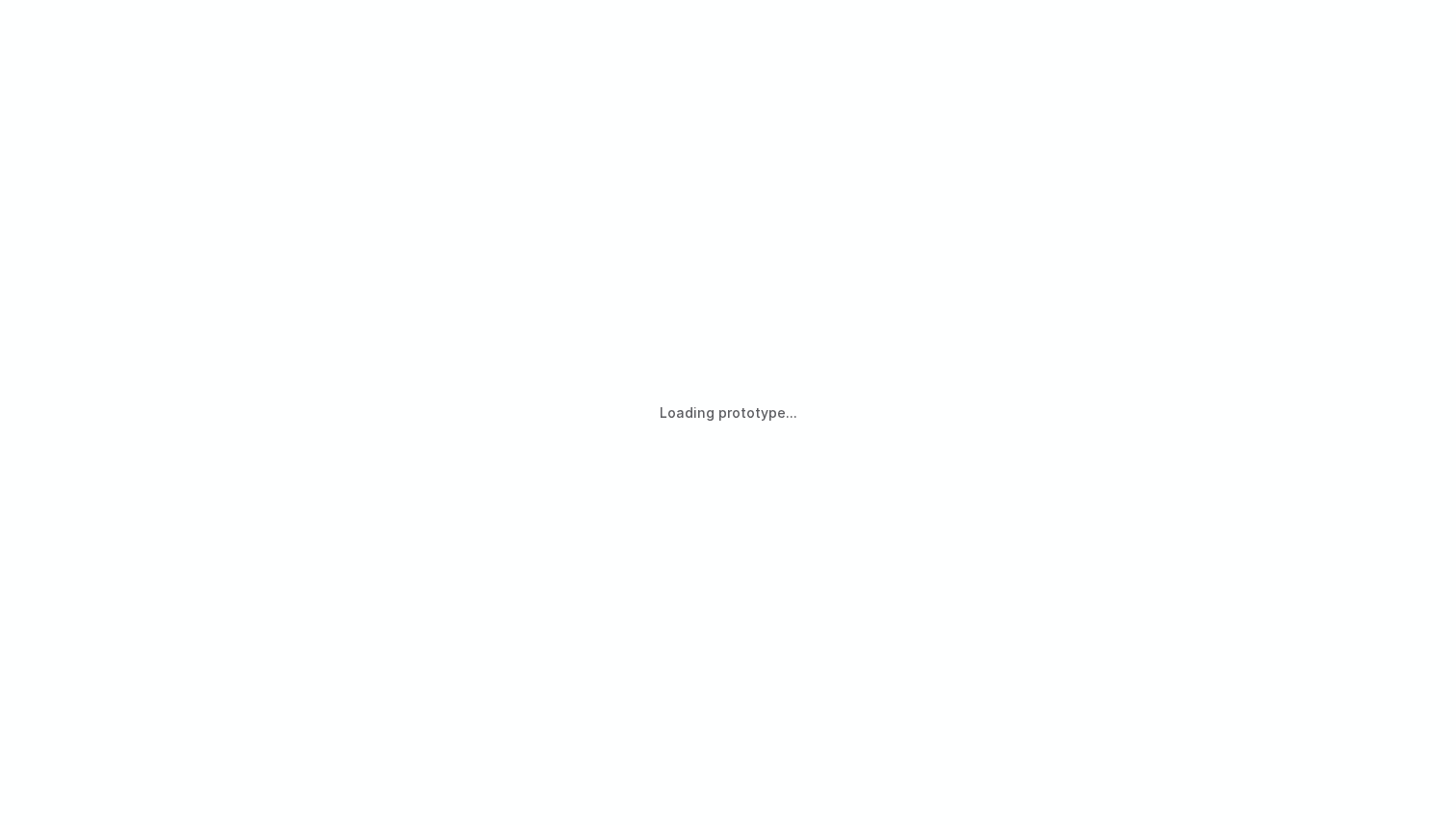 scroll, scrollTop: 6, scrollLeft: 0, axis: vertical 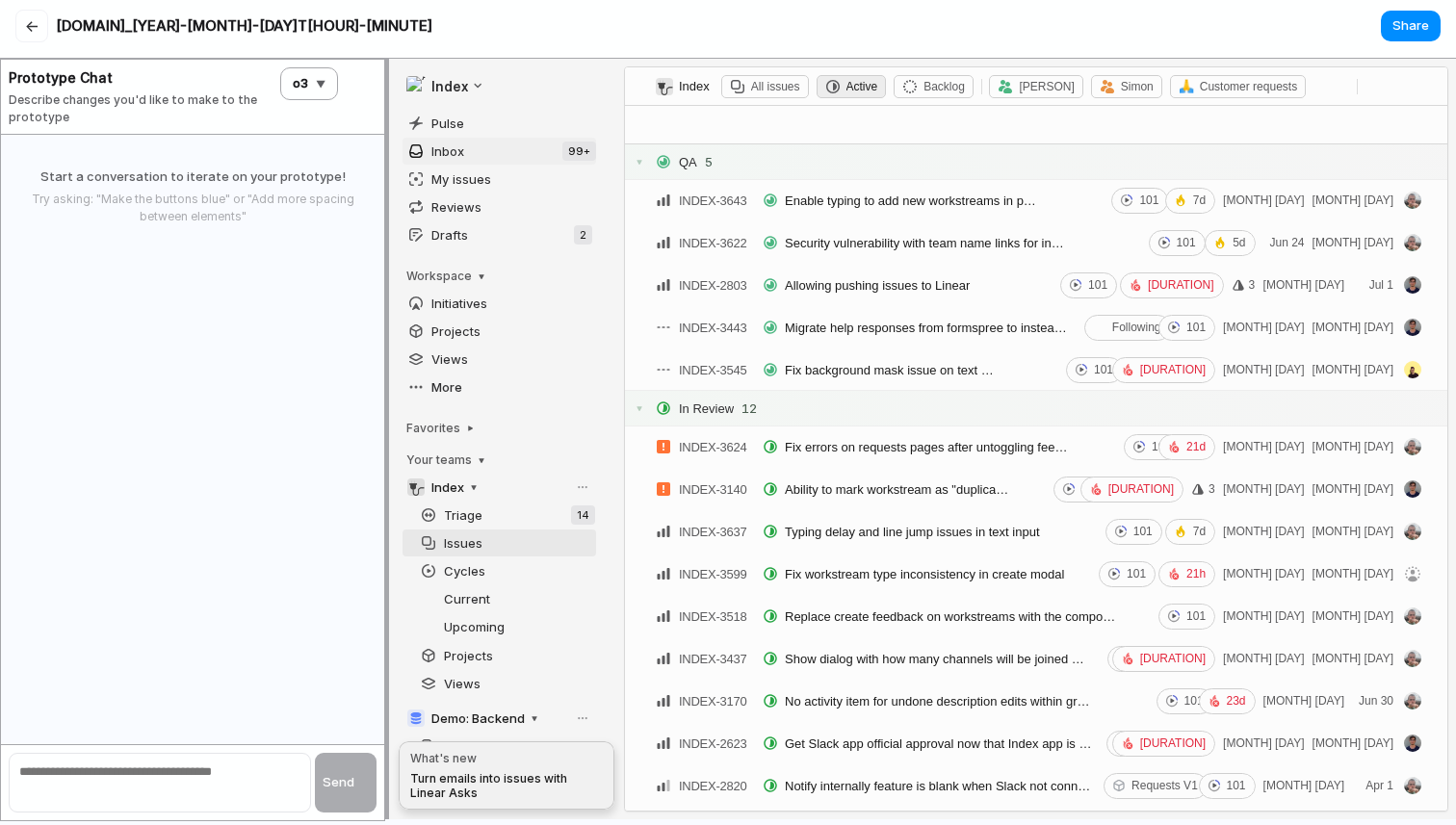 click on "Inbox 99+" at bounding box center [499, 151] 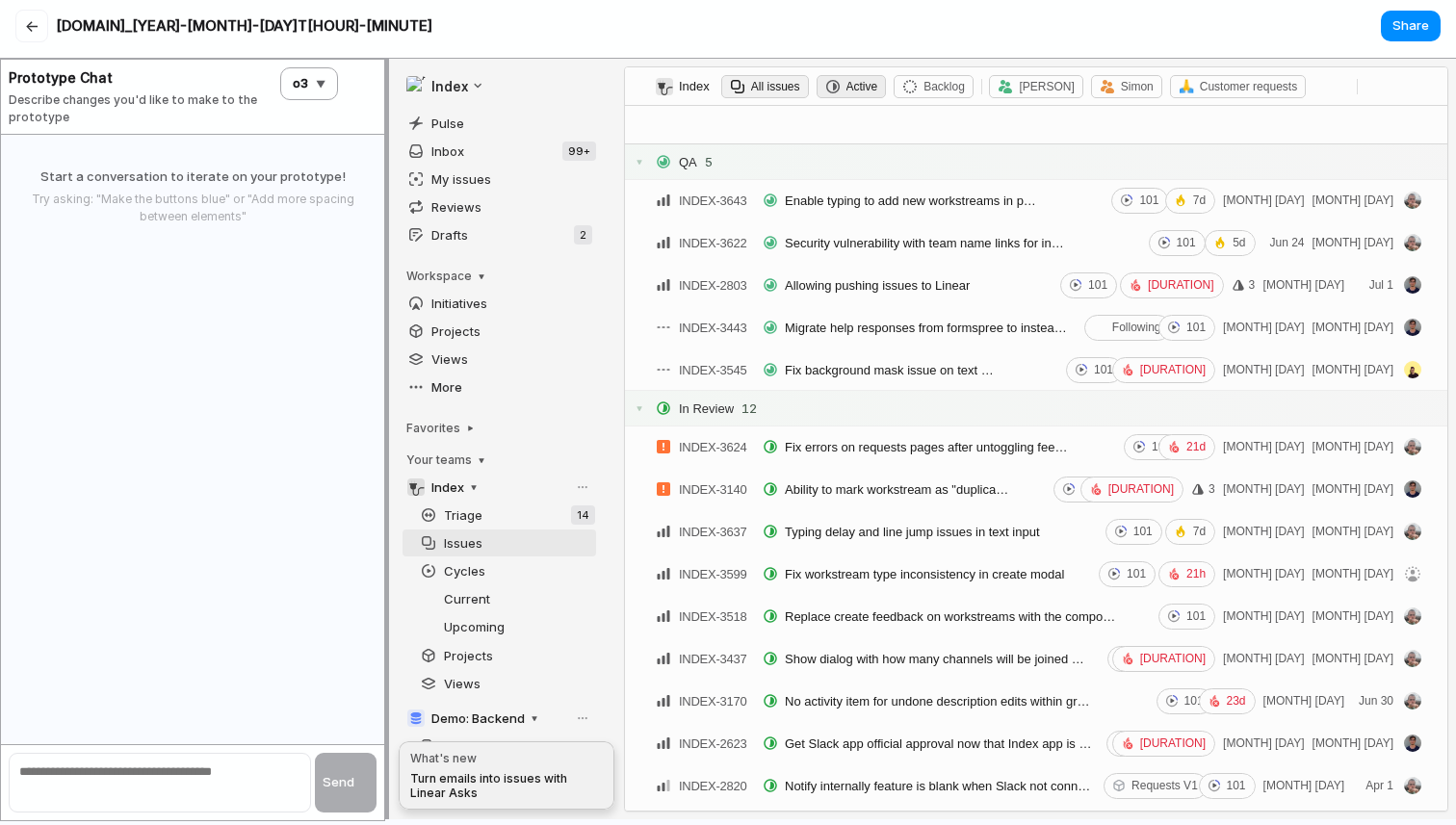 click on "All issues" at bounding box center [765, 87] 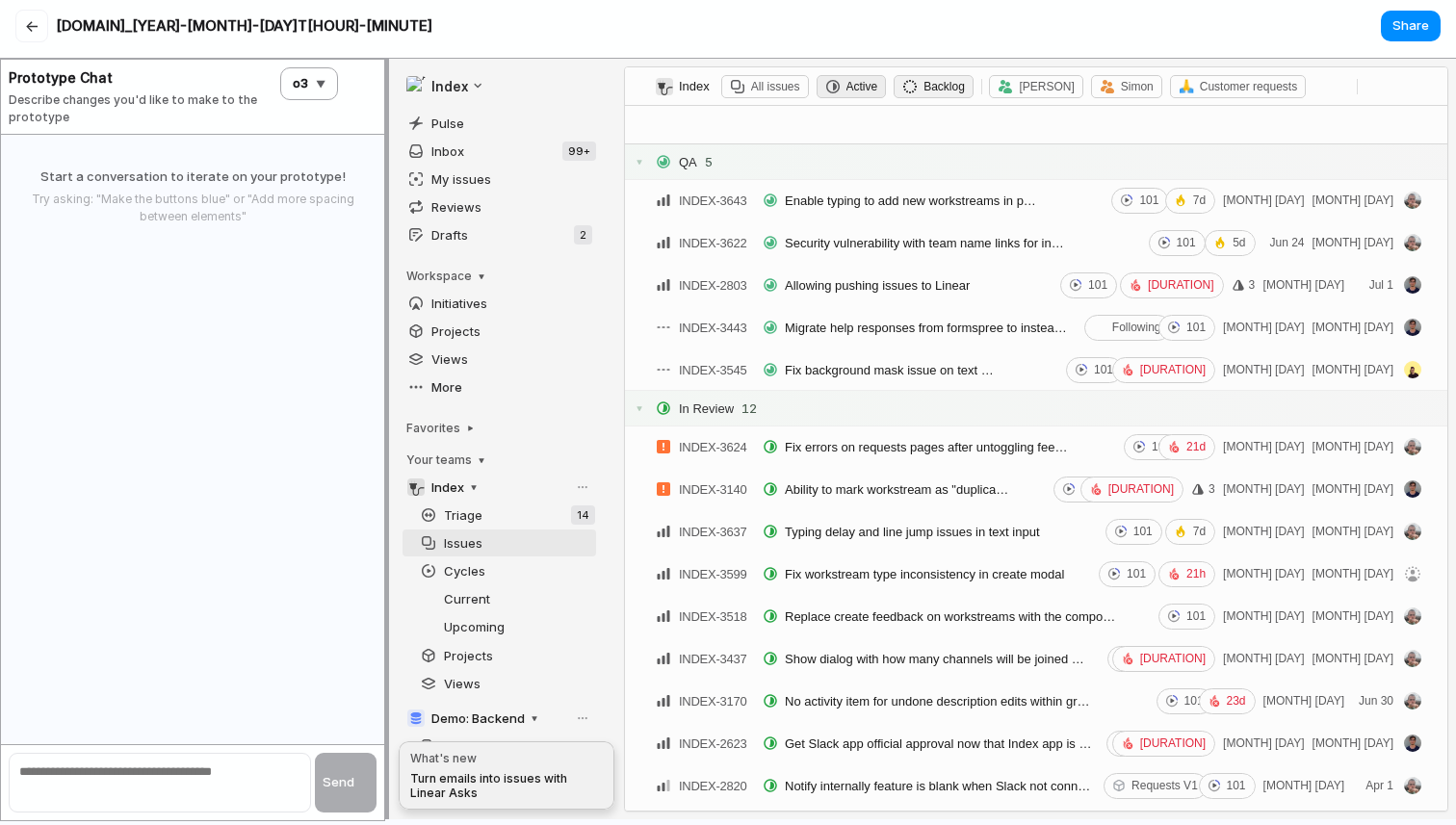 click 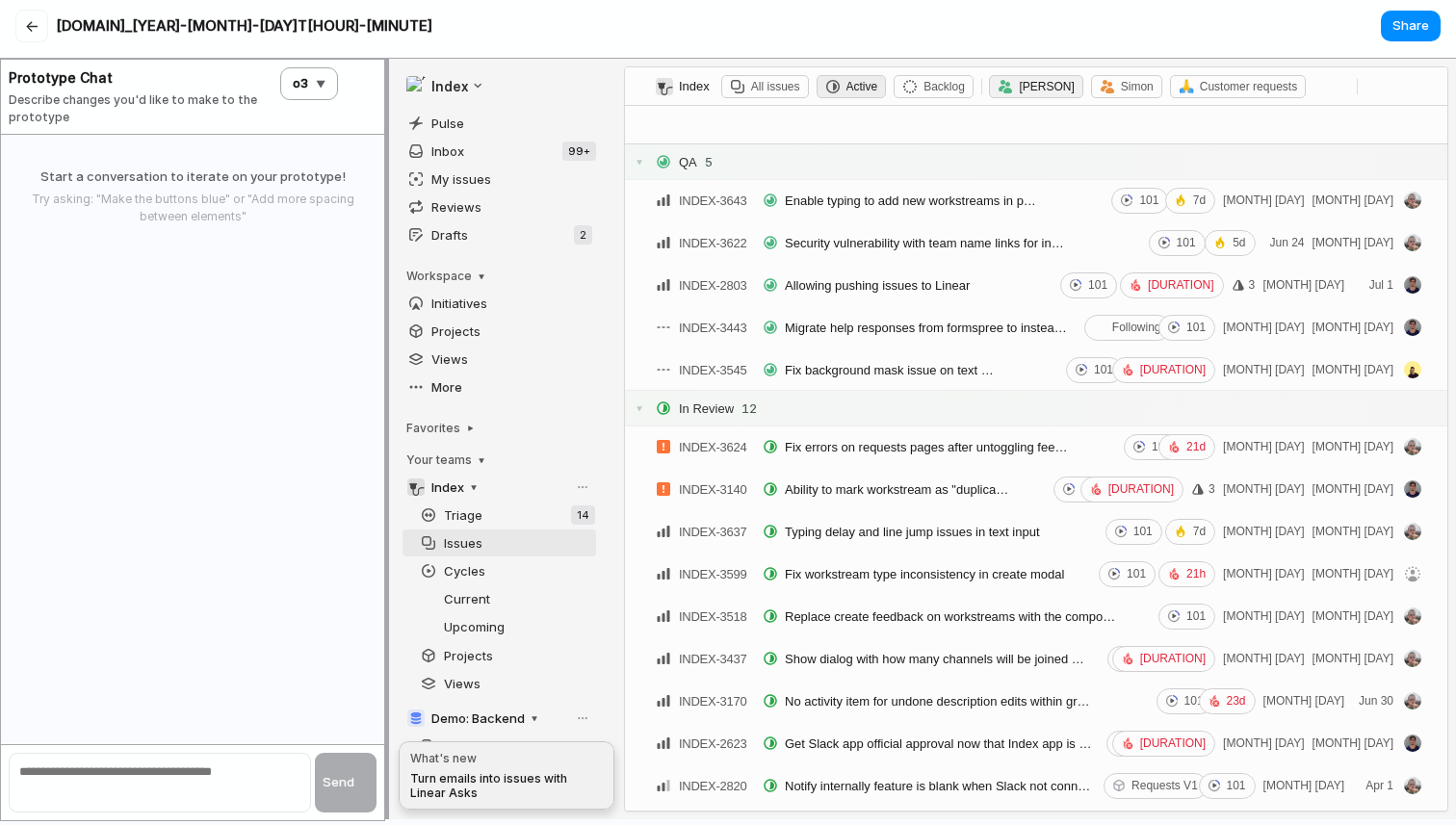 click on "Leo" at bounding box center [1046, 87] 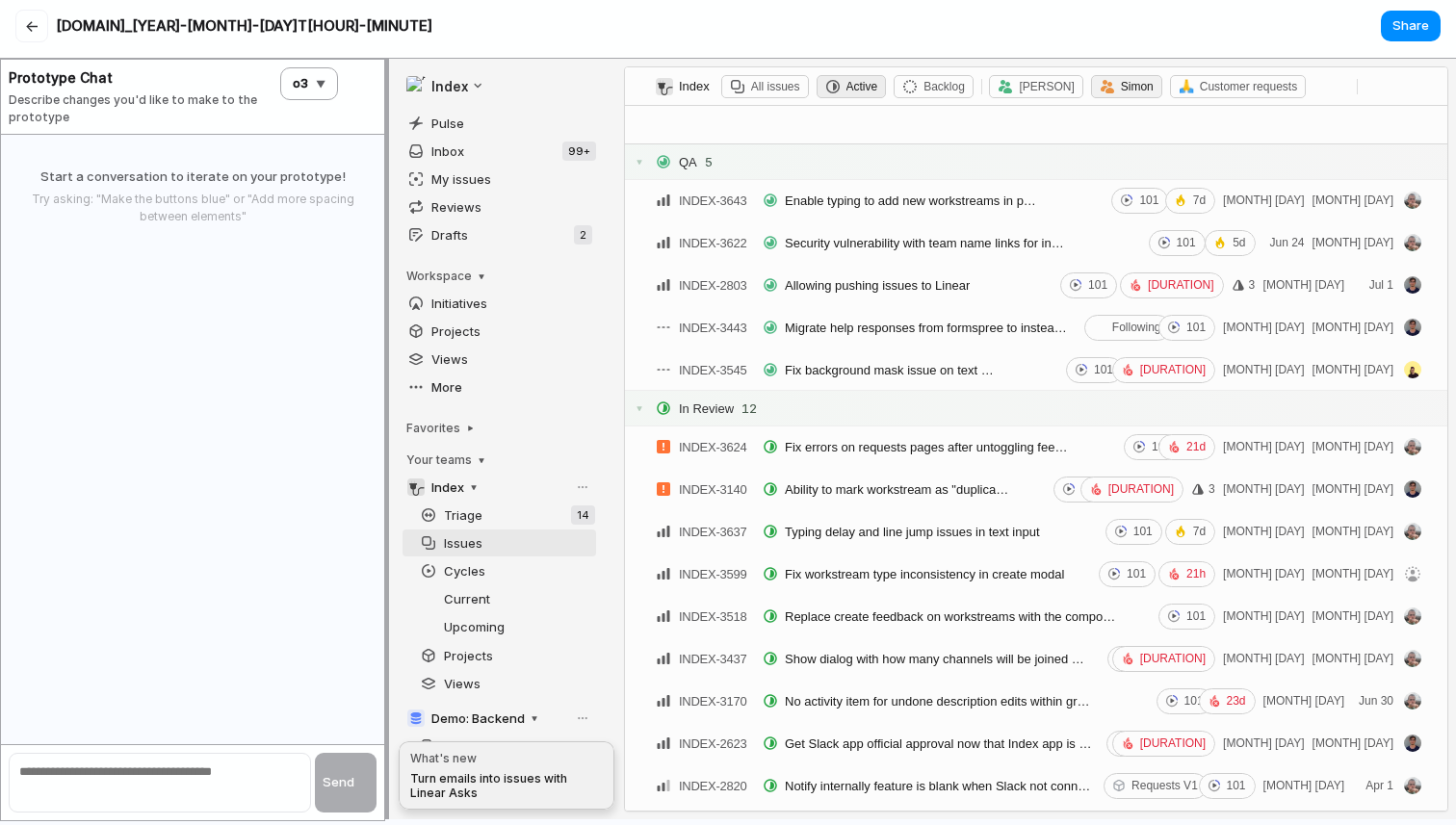 click on "Simon" at bounding box center [1137, 87] 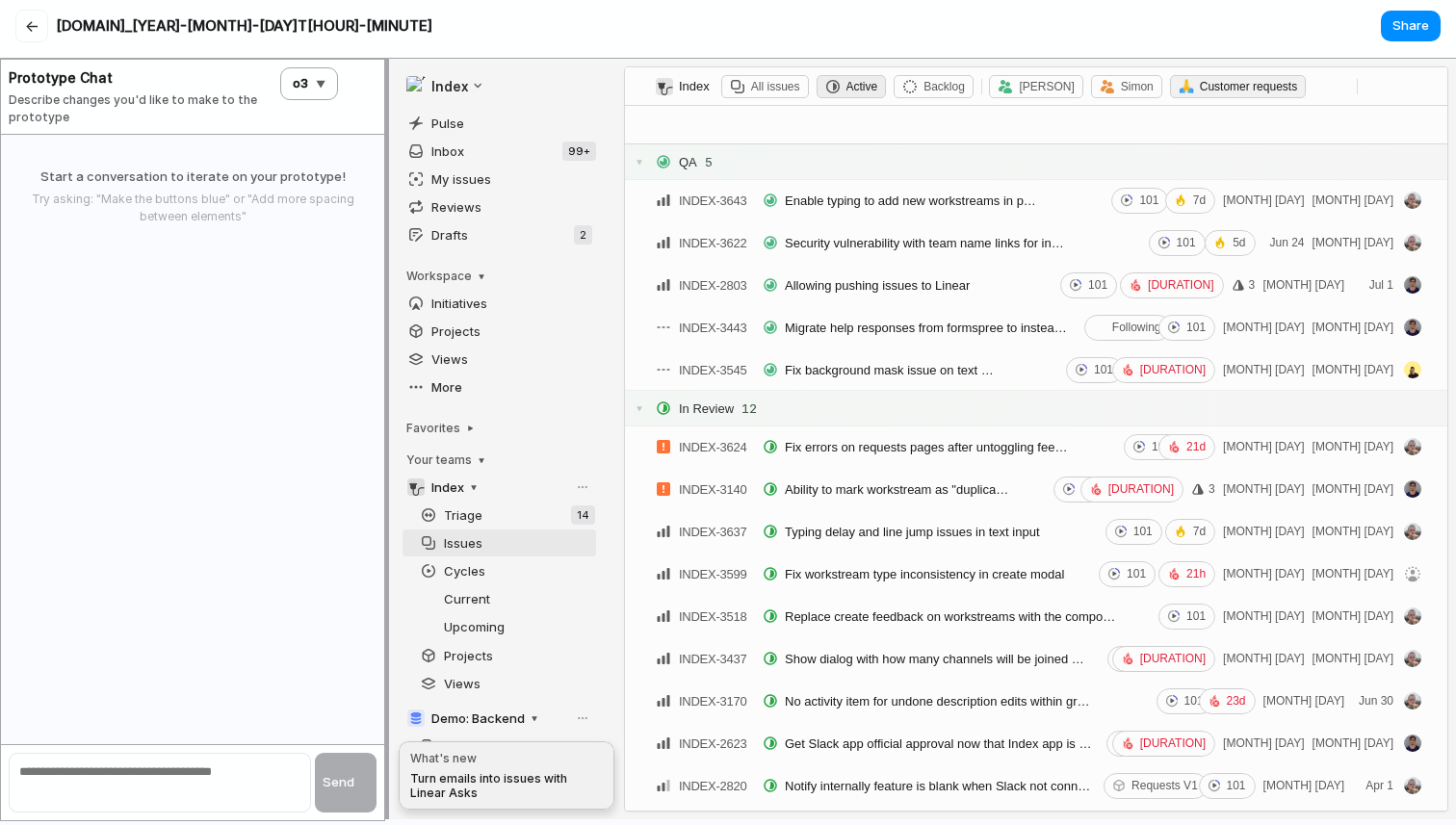 click on "Customer requests" at bounding box center [1248, 87] 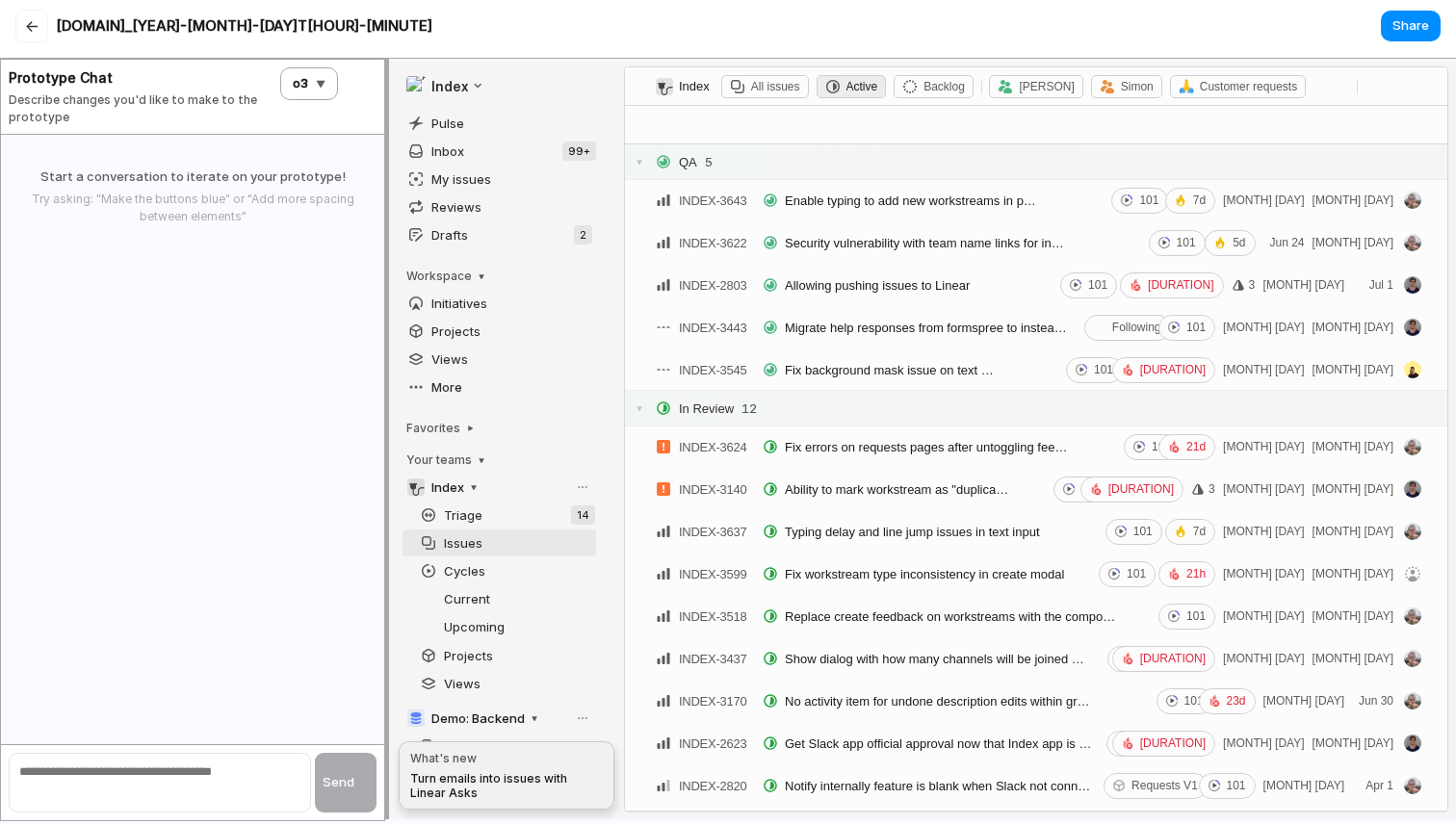 click on "Leosha" at bounding box center [1360, 87] 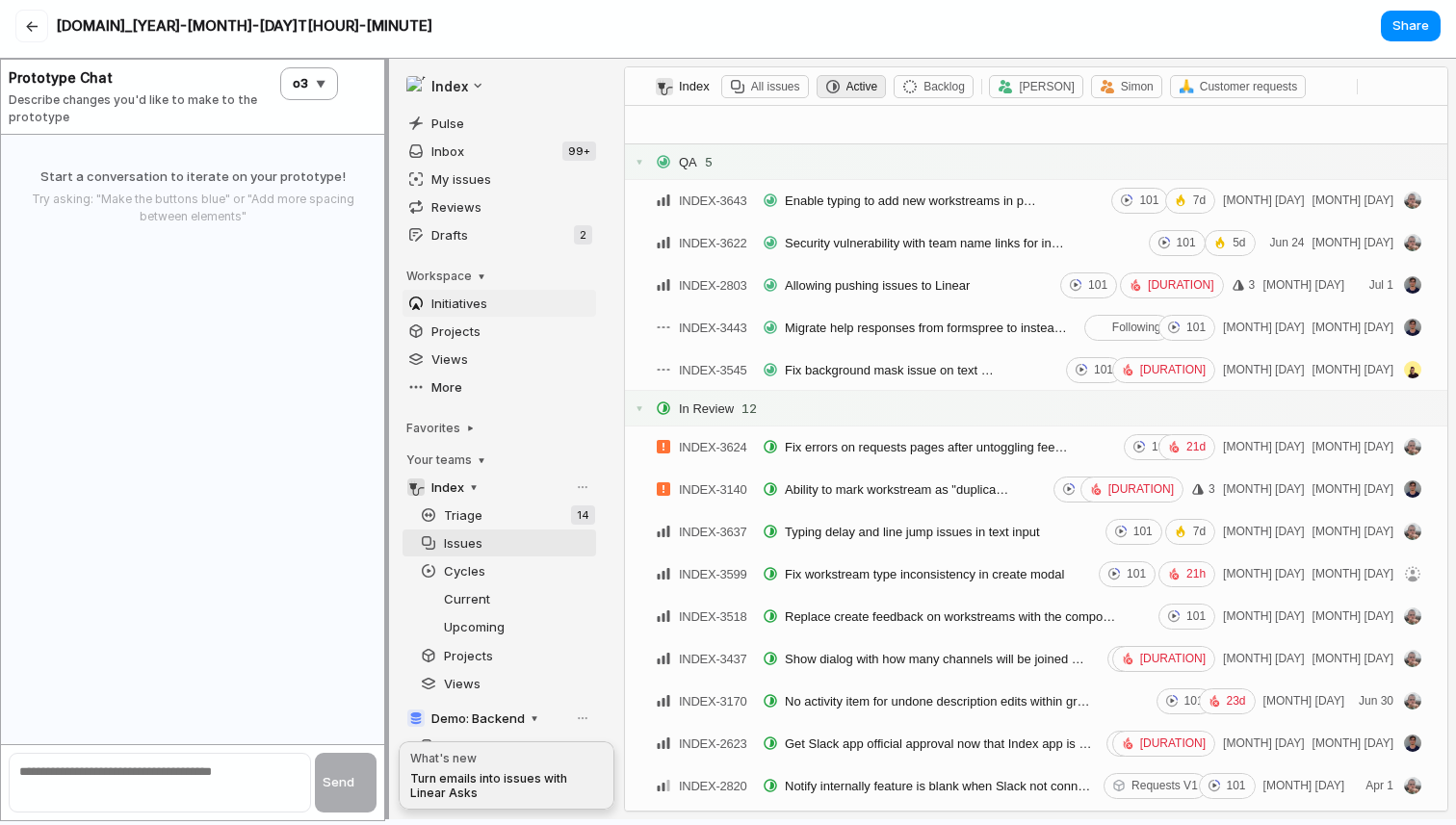 click on "Initiatives" at bounding box center [499, 303] 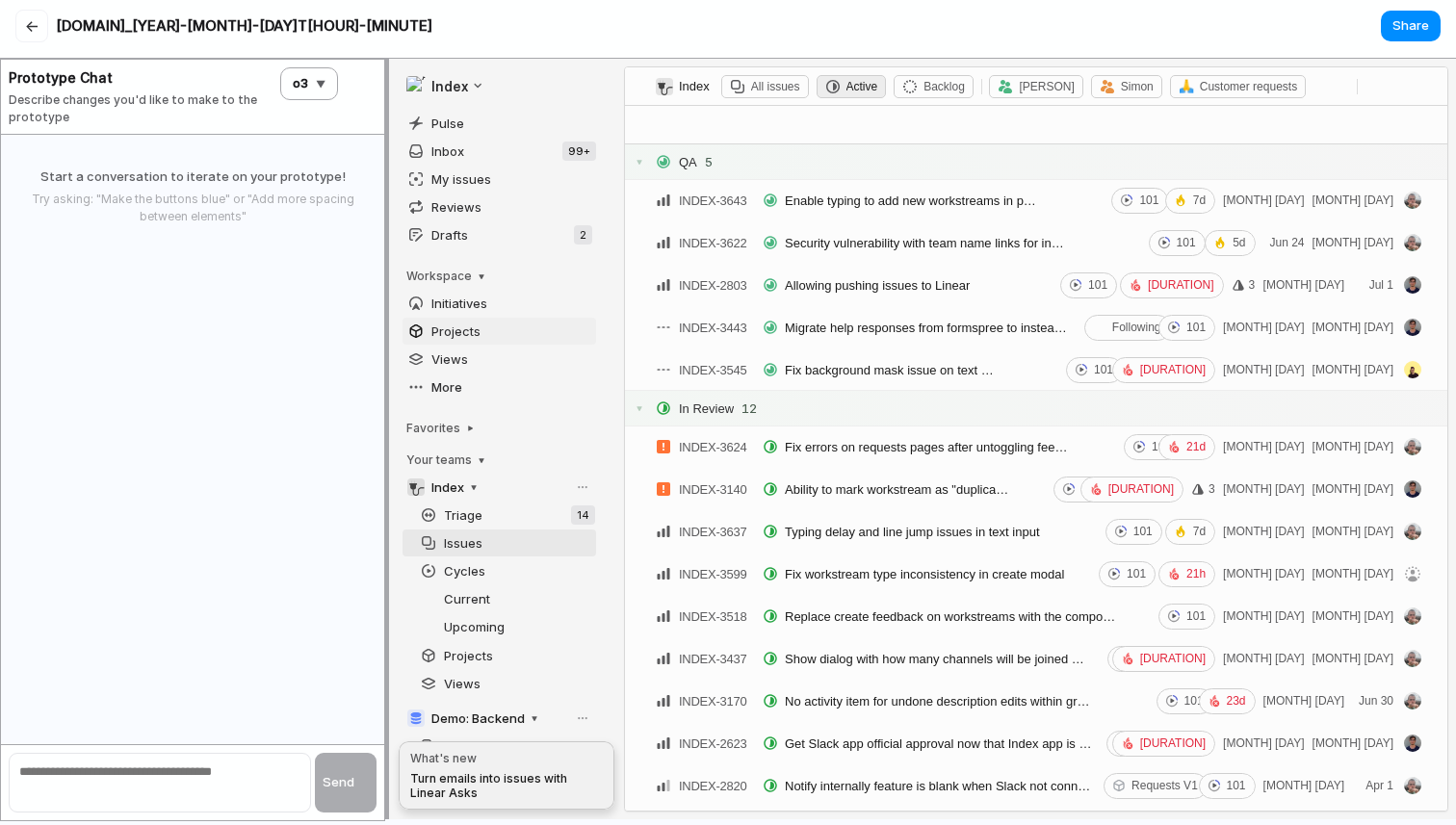 click on "Projects" at bounding box center [499, 331] 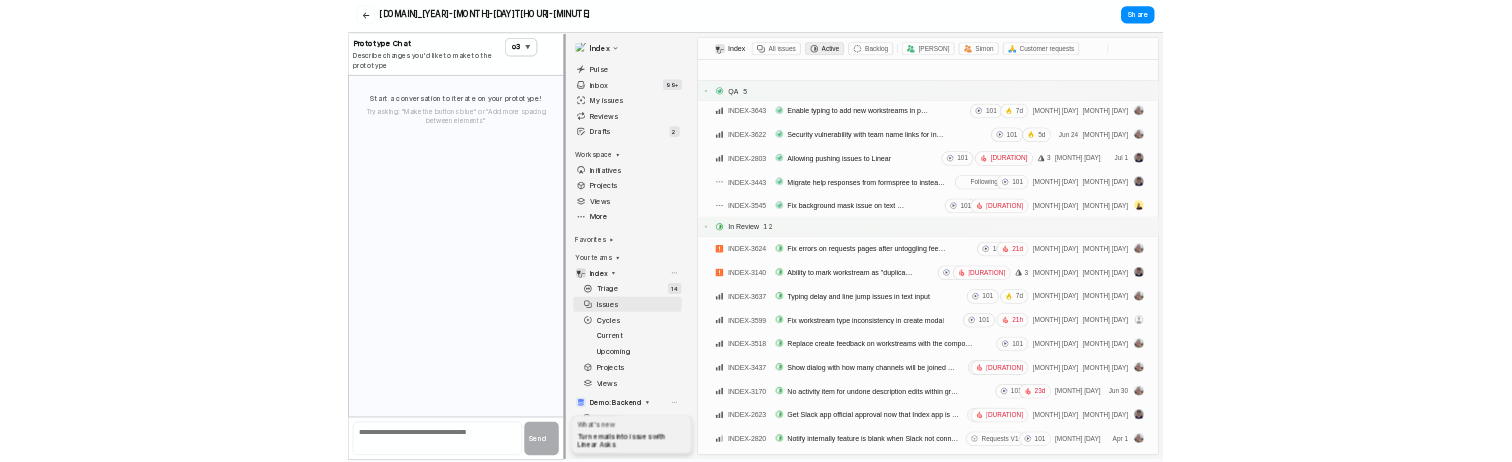 scroll, scrollTop: 0, scrollLeft: 0, axis: both 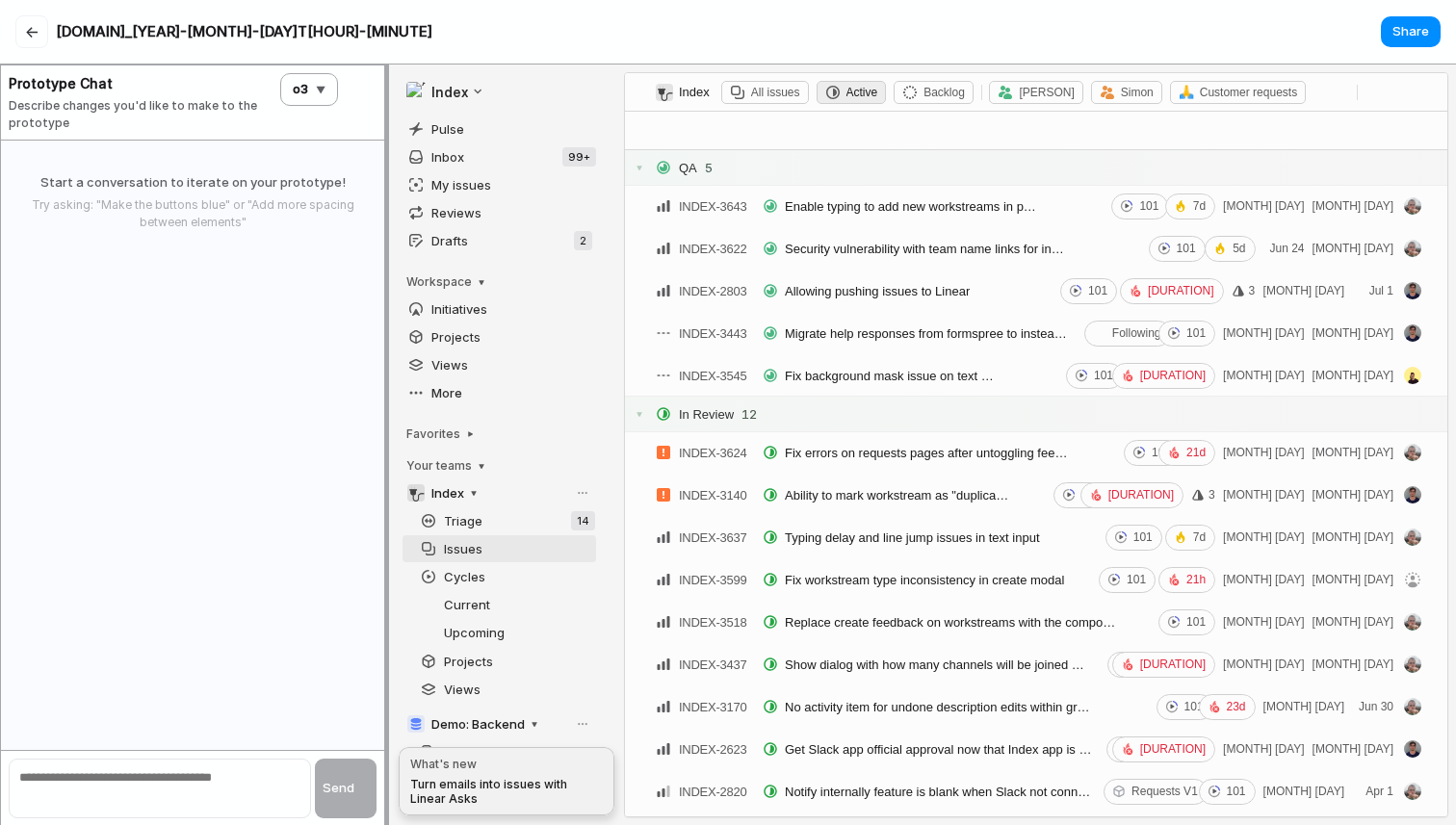 click on "← linear.app_2025-07-18T01-44 Chat Preview Share" at bounding box center [728, 32] 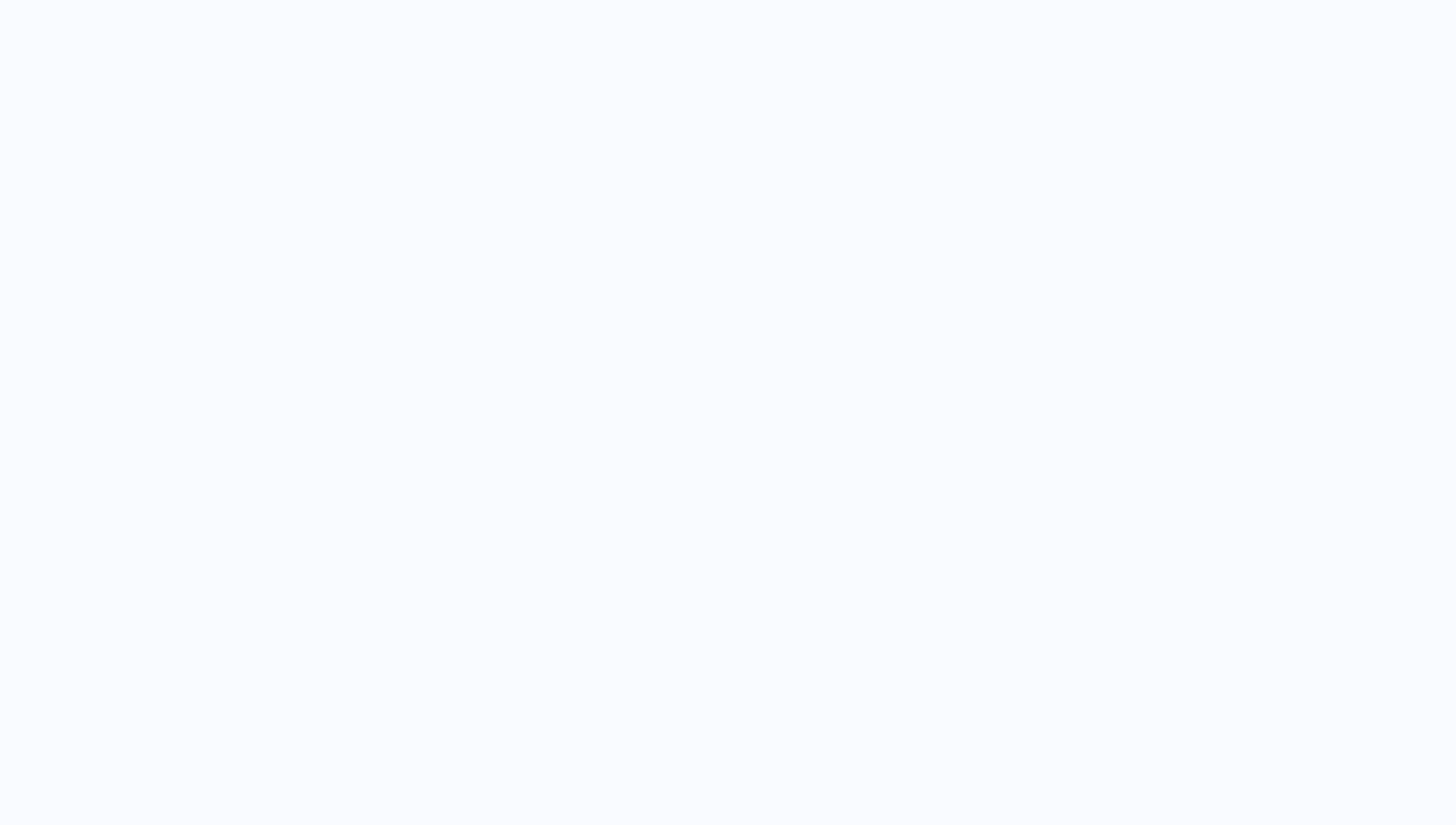 scroll, scrollTop: 0, scrollLeft: 0, axis: both 